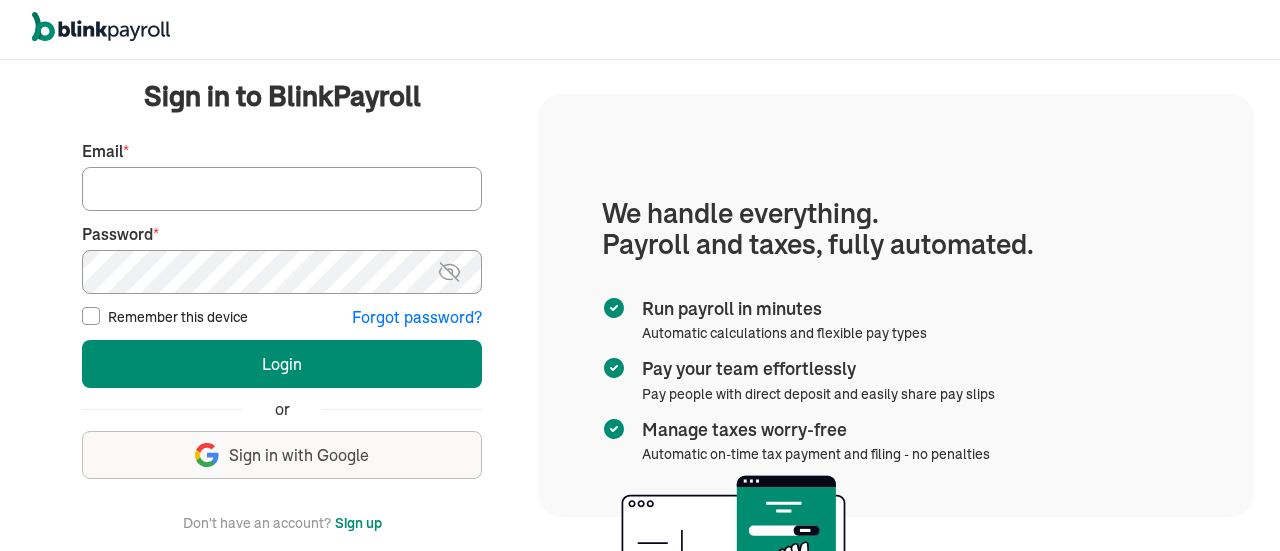 scroll, scrollTop: 0, scrollLeft: 0, axis: both 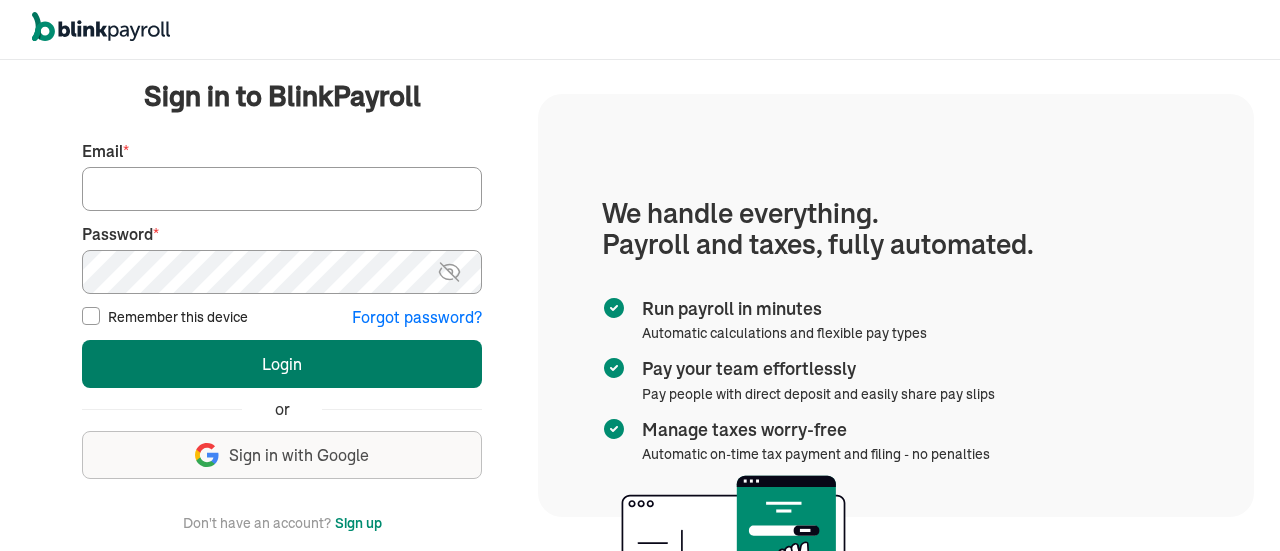type on "info@example.com" 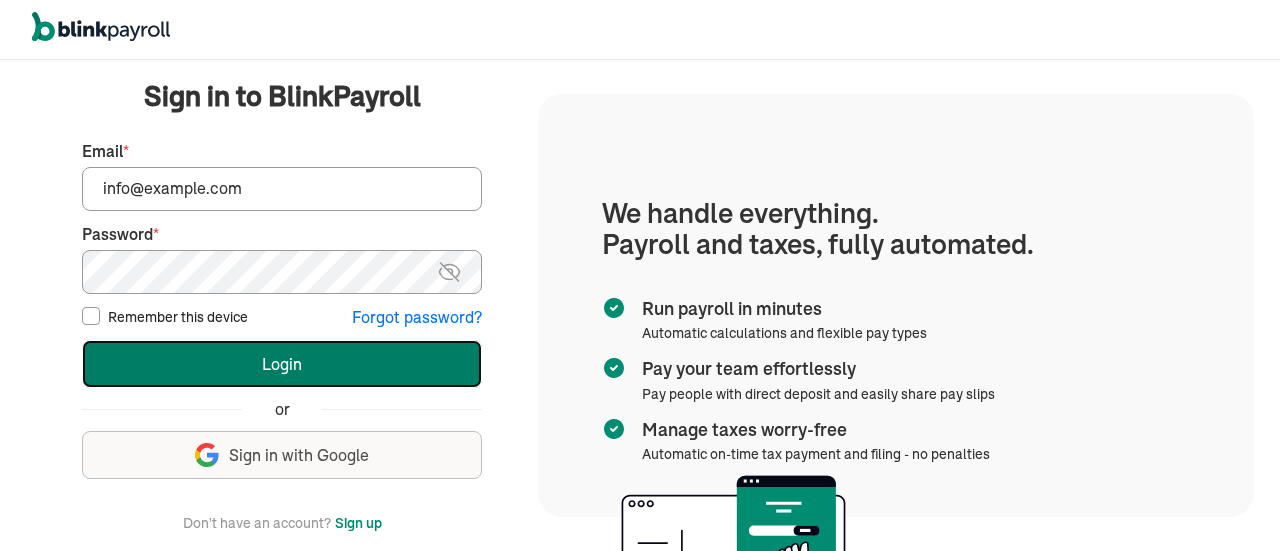click on "Login" at bounding box center (282, 364) 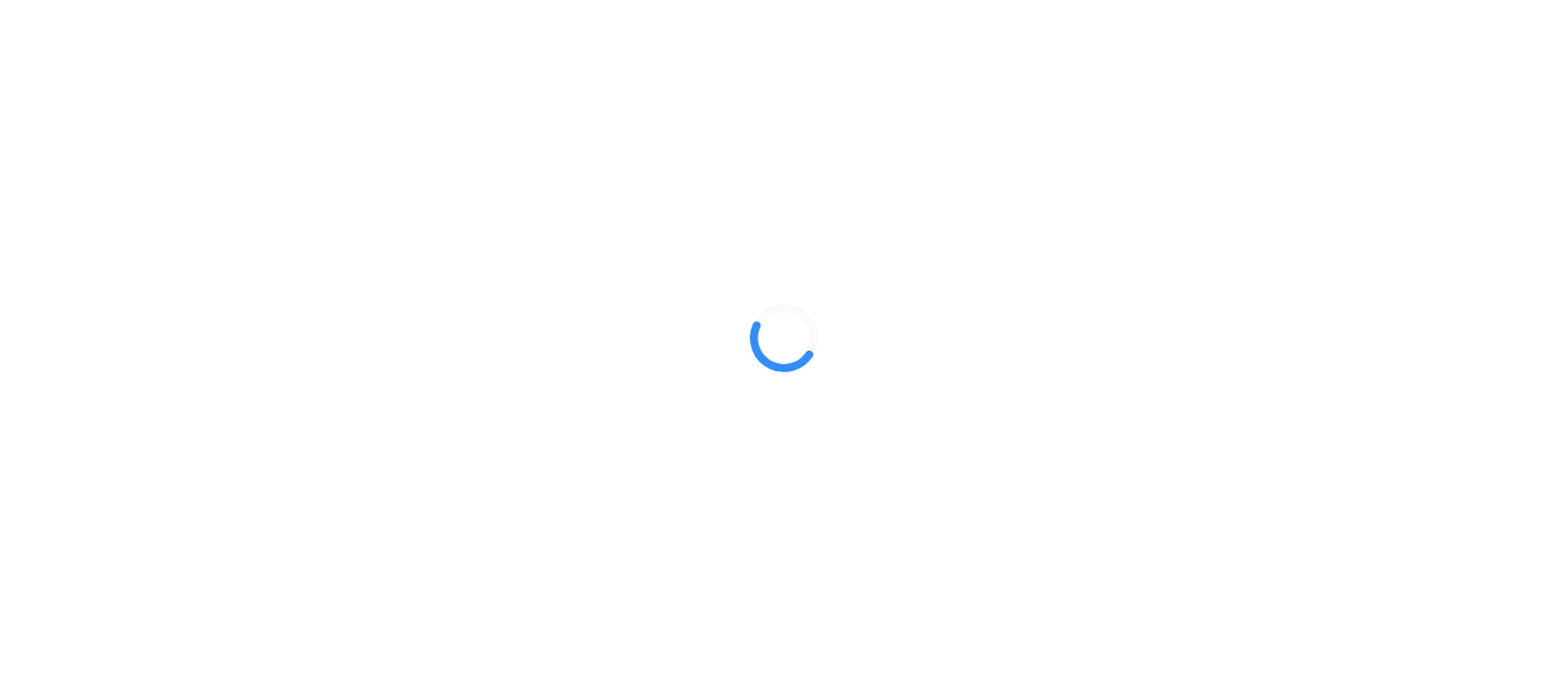 scroll, scrollTop: 0, scrollLeft: 0, axis: both 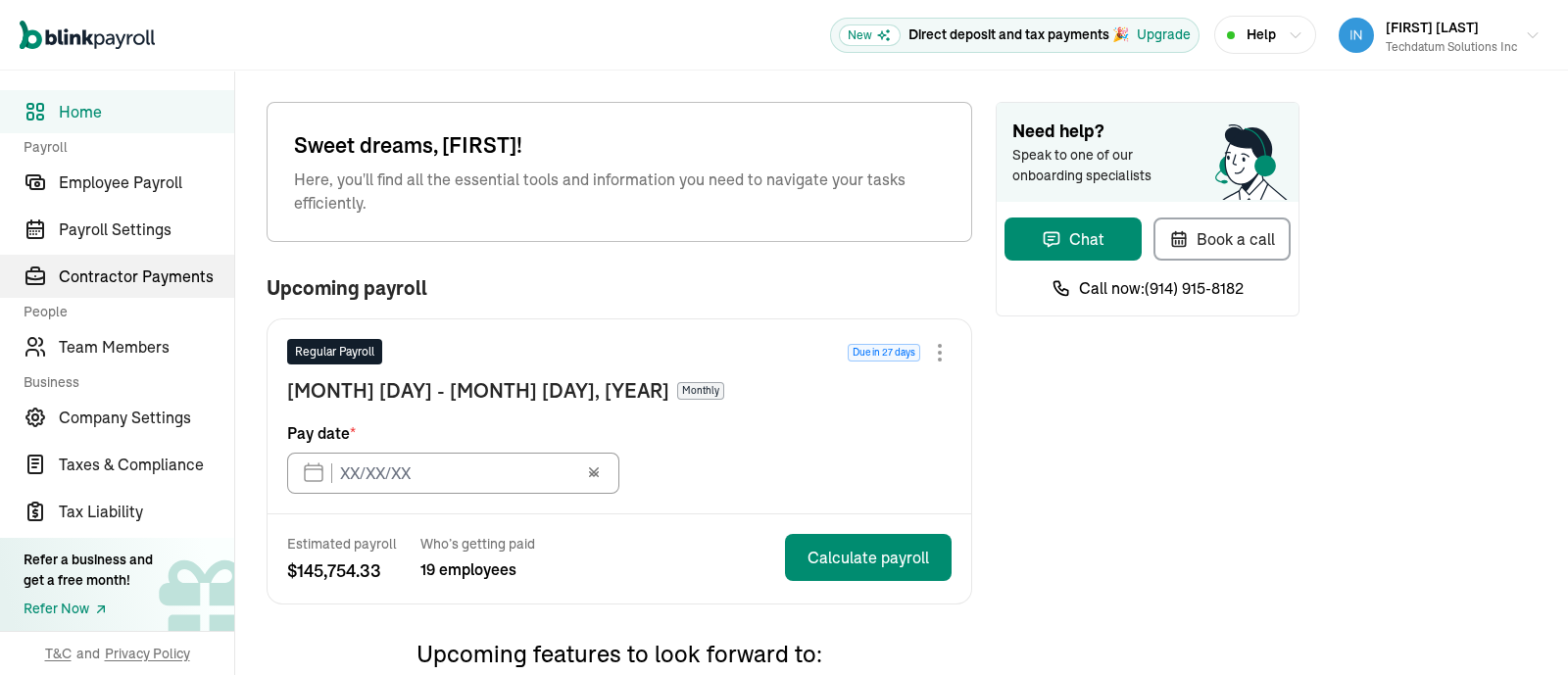 type on "08/29/2025" 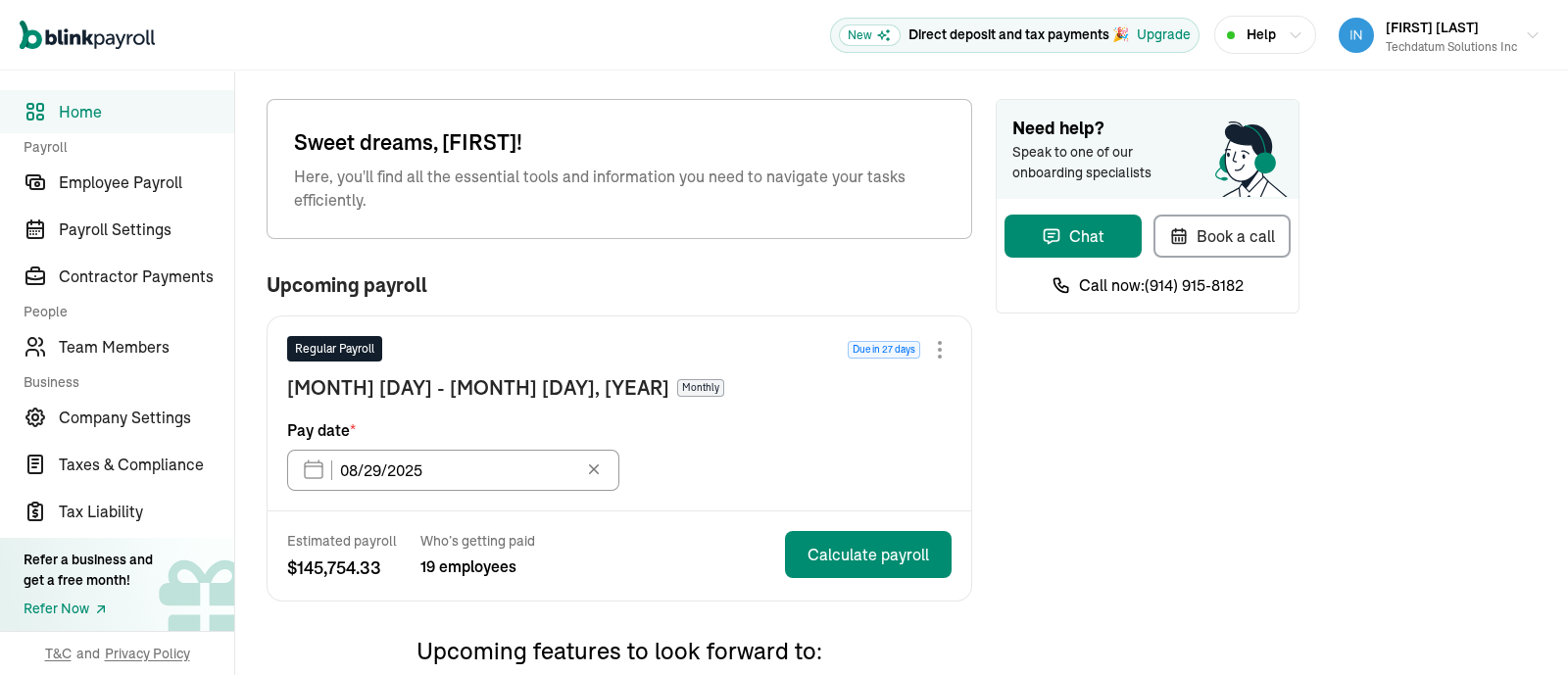 scroll, scrollTop: 0, scrollLeft: 0, axis: both 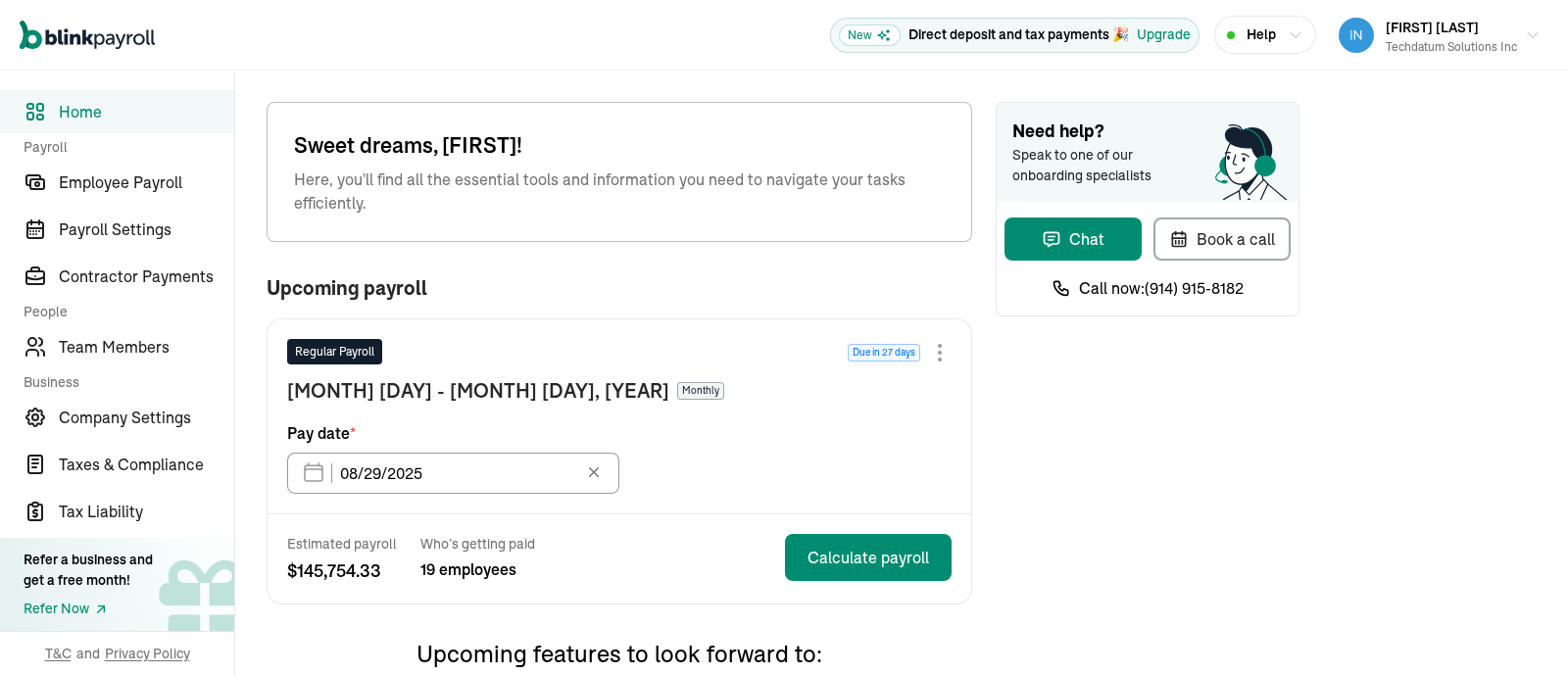 drag, startPoint x: 132, startPoint y: 185, endPoint x: 822, endPoint y: 331, distance: 705.27725 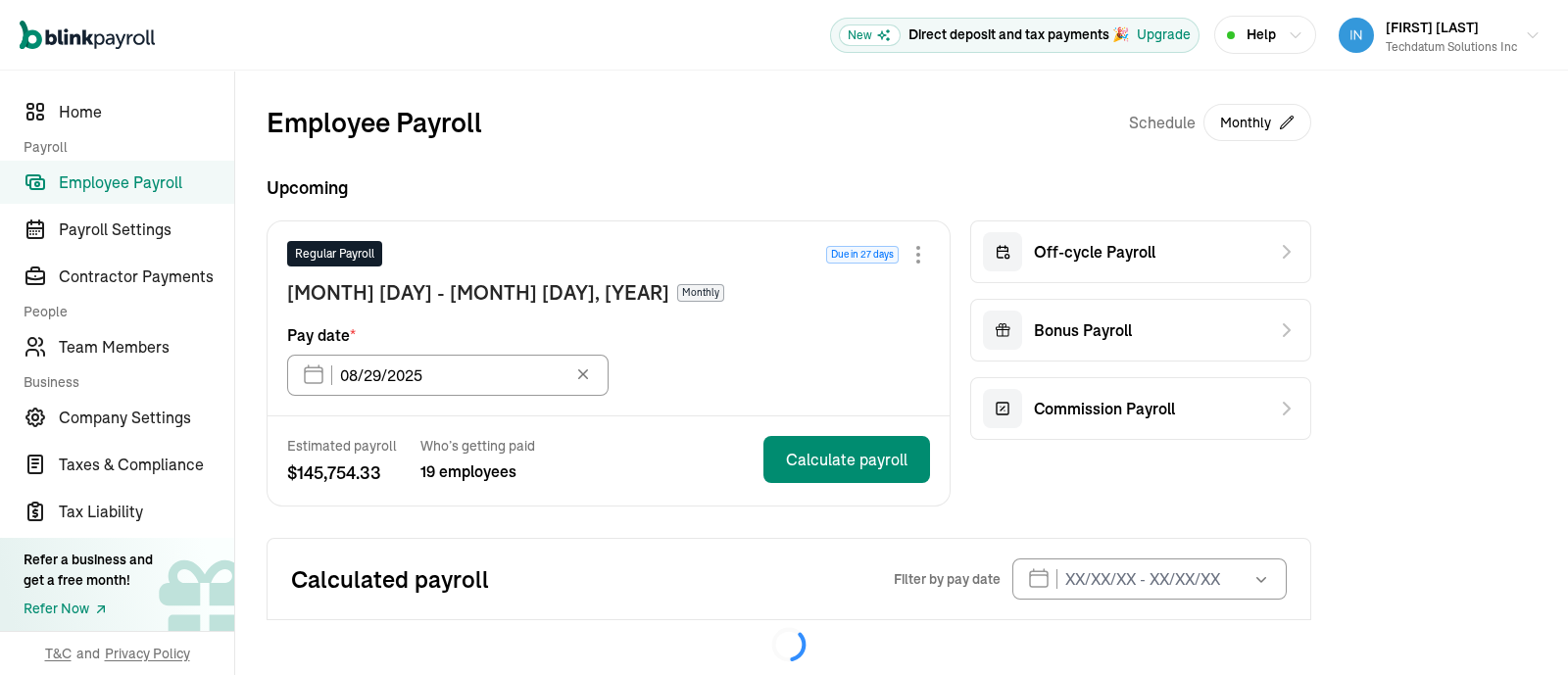type on "08/29/2025" 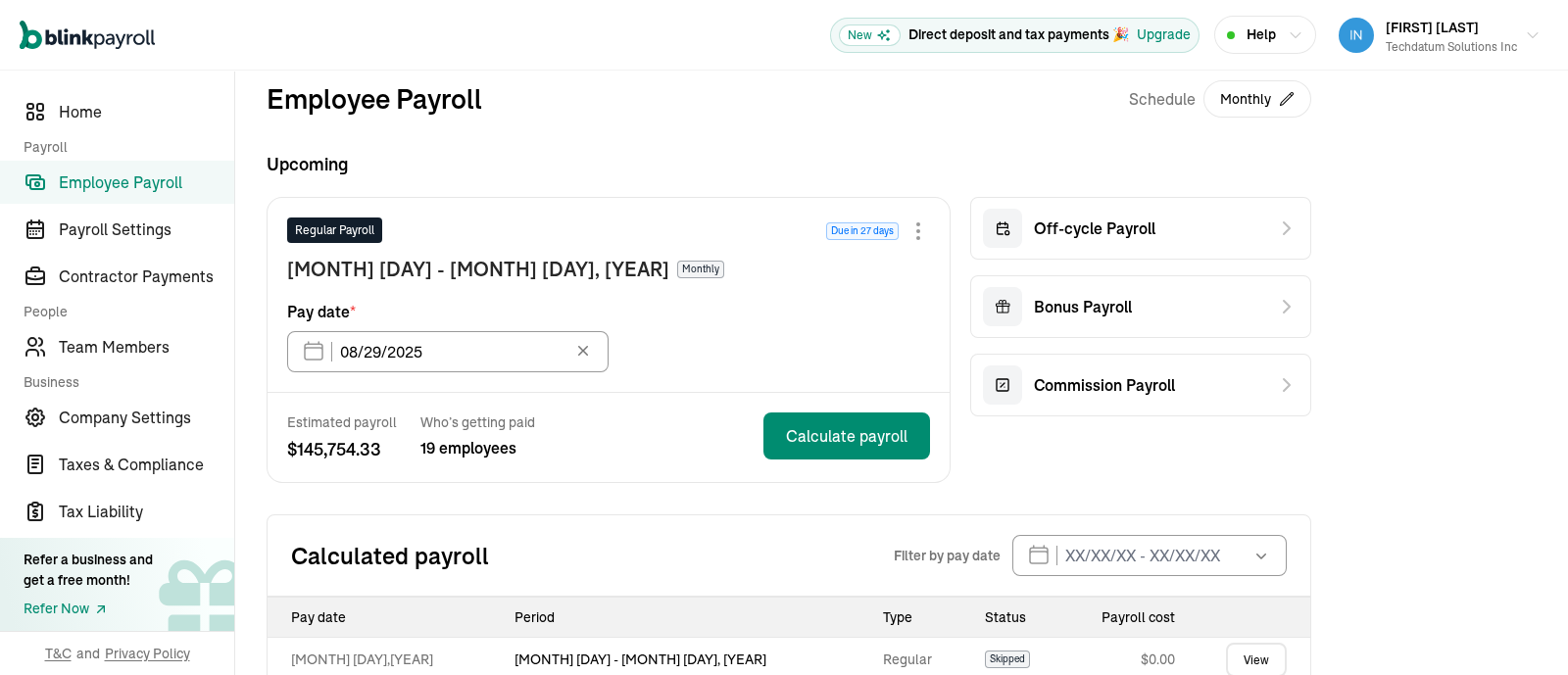 scroll, scrollTop: 0, scrollLeft: 0, axis: both 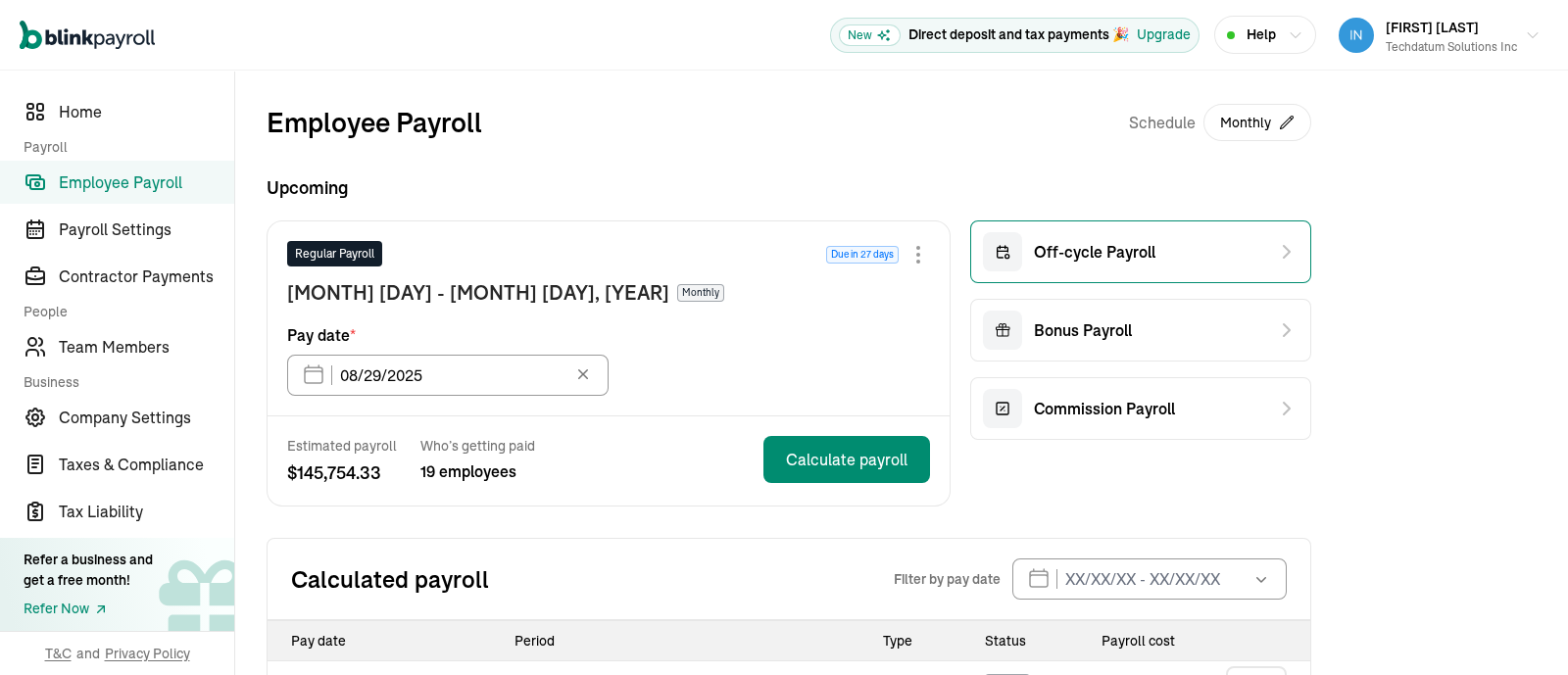 click on "Off-cycle Payroll" at bounding box center (1141, 252) 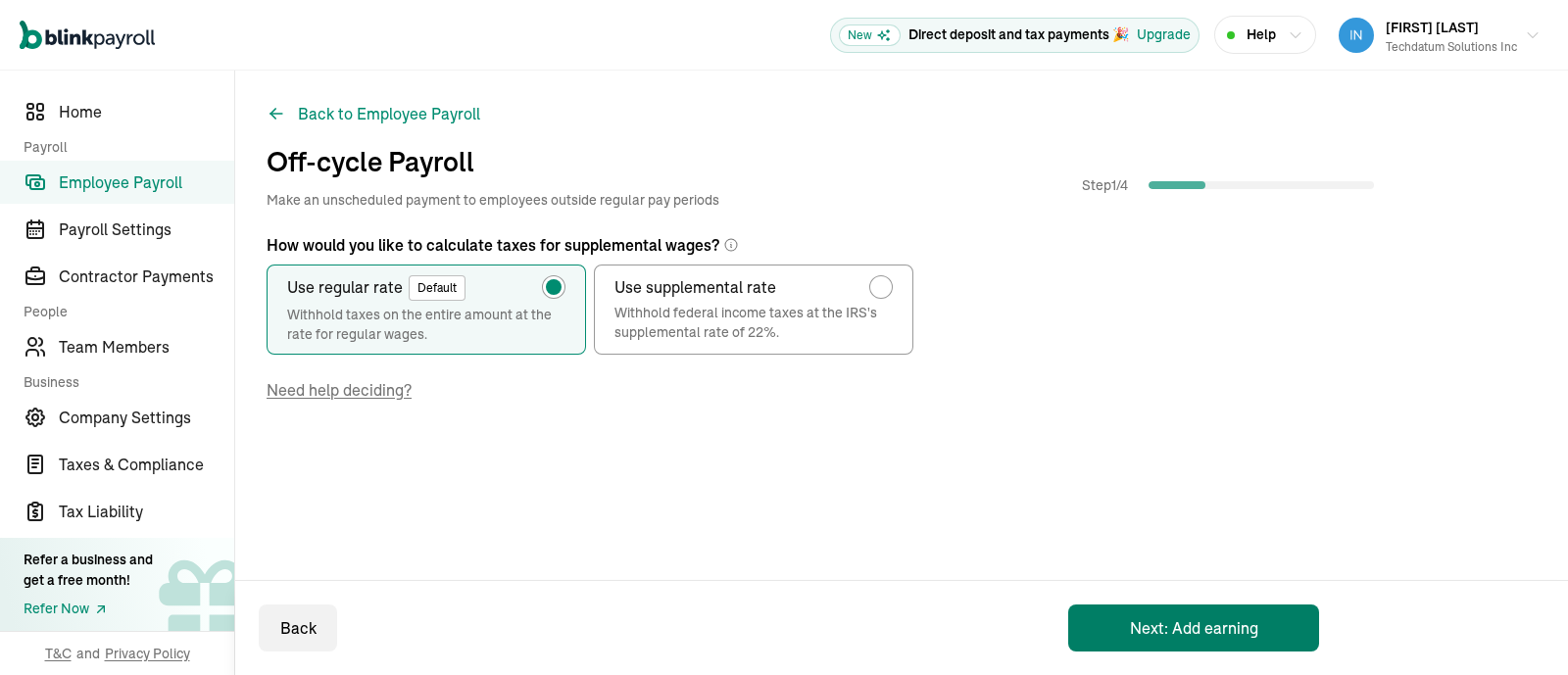 click on "Next: Add earning" at bounding box center [1194, 628] 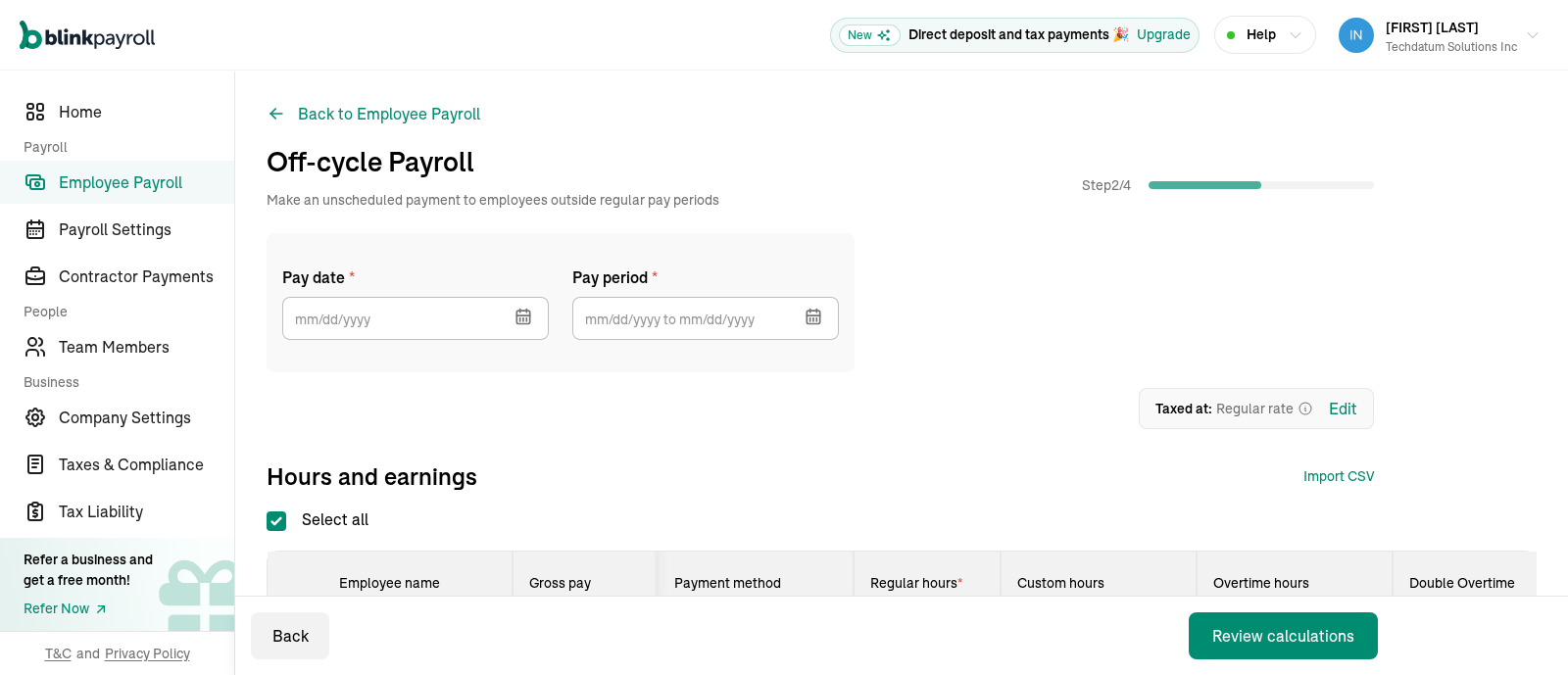 click on "Select all" at bounding box center [276, 521] 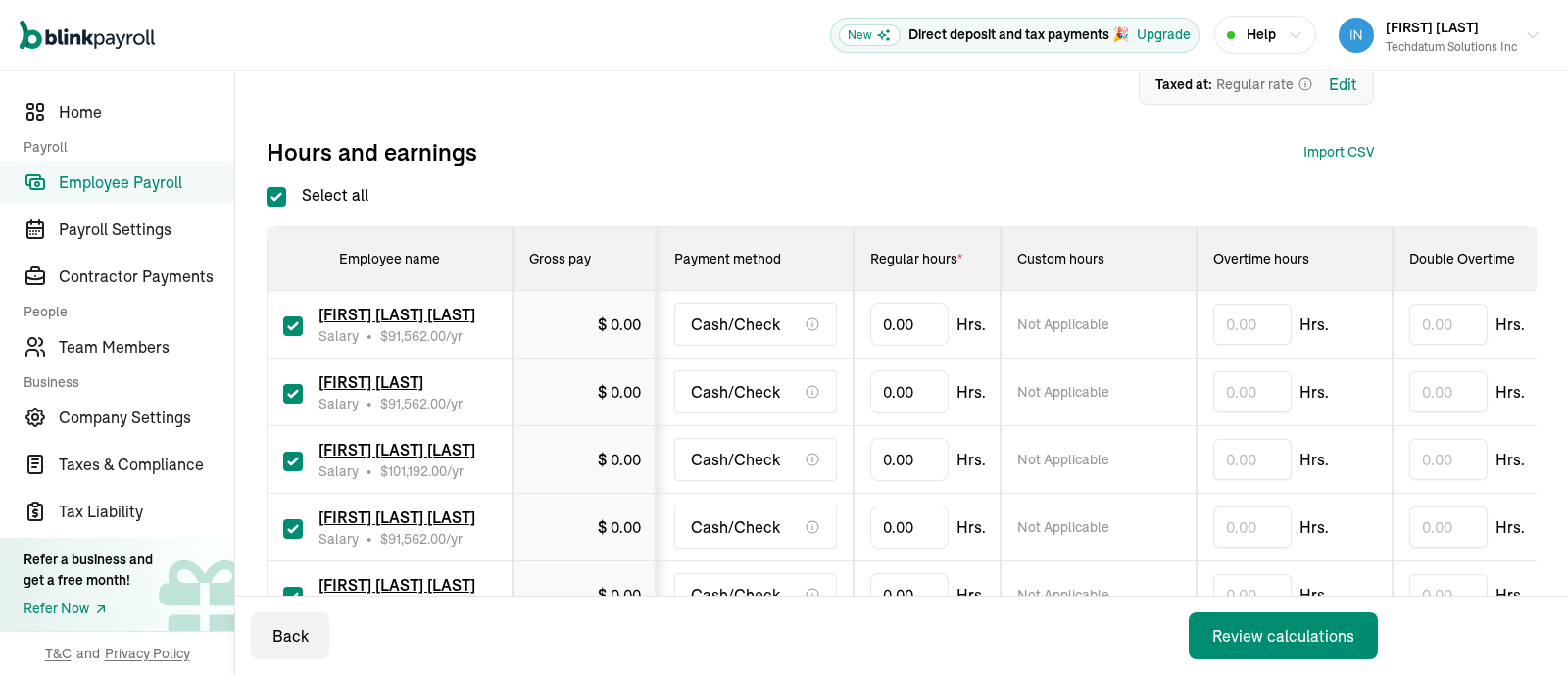 click on "Select all" at bounding box center [276, 197] 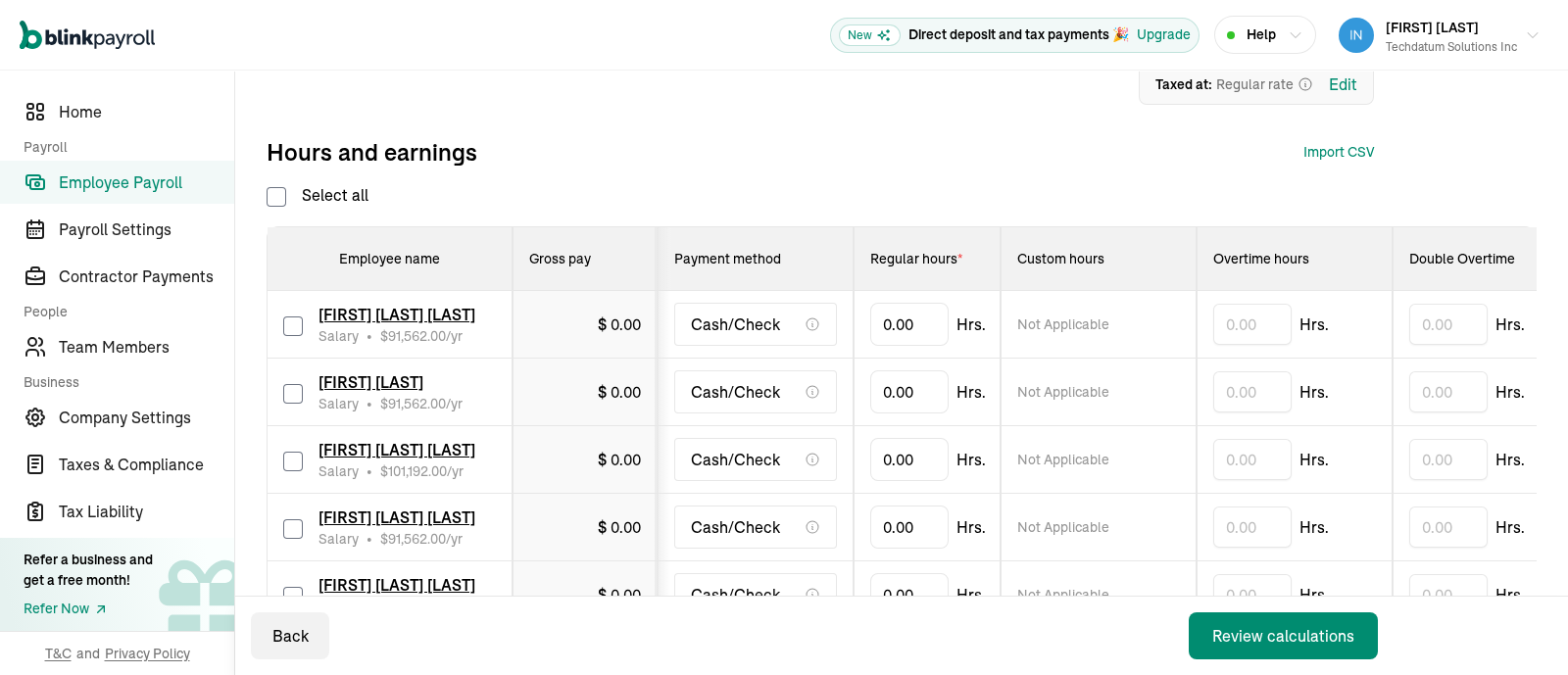 checkbox on "false" 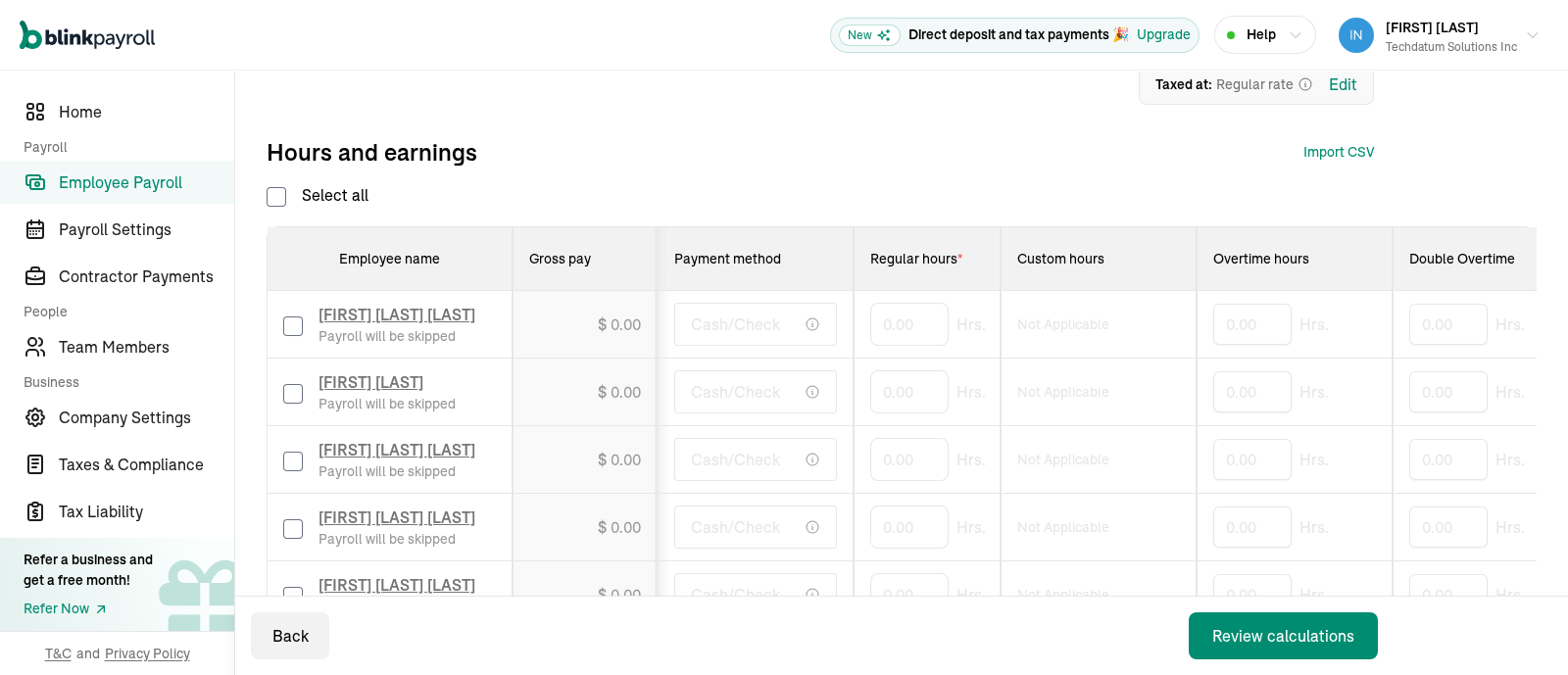 checkbox on "false" 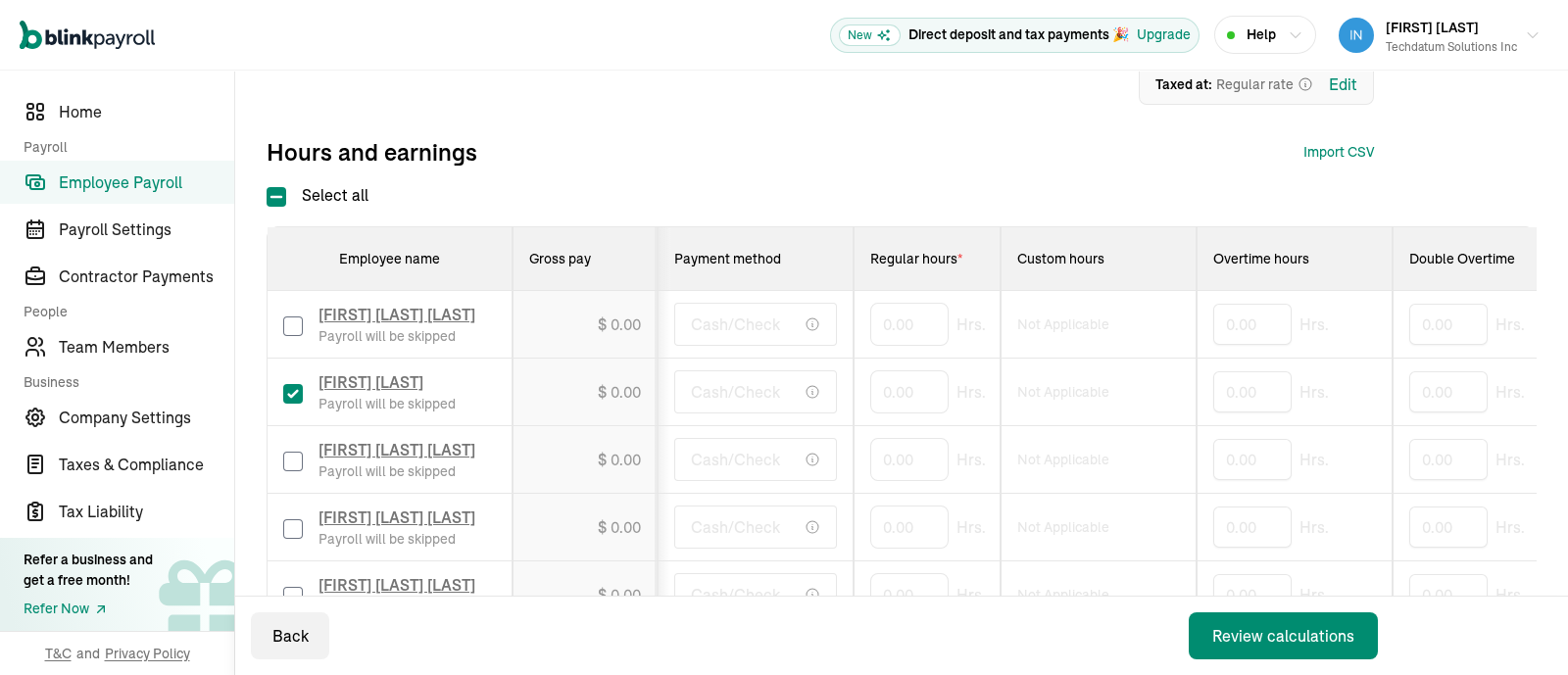 checkbox on "true" 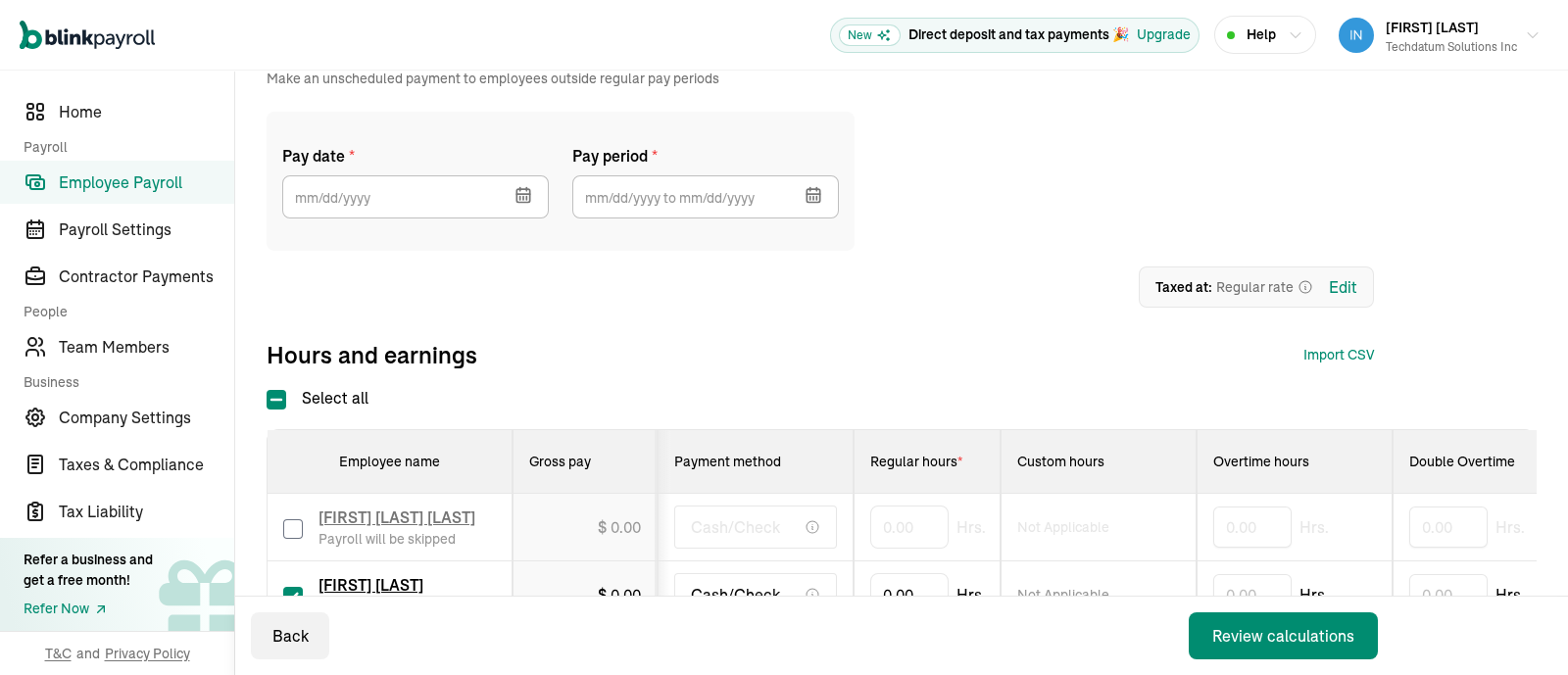 scroll, scrollTop: 79, scrollLeft: 0, axis: vertical 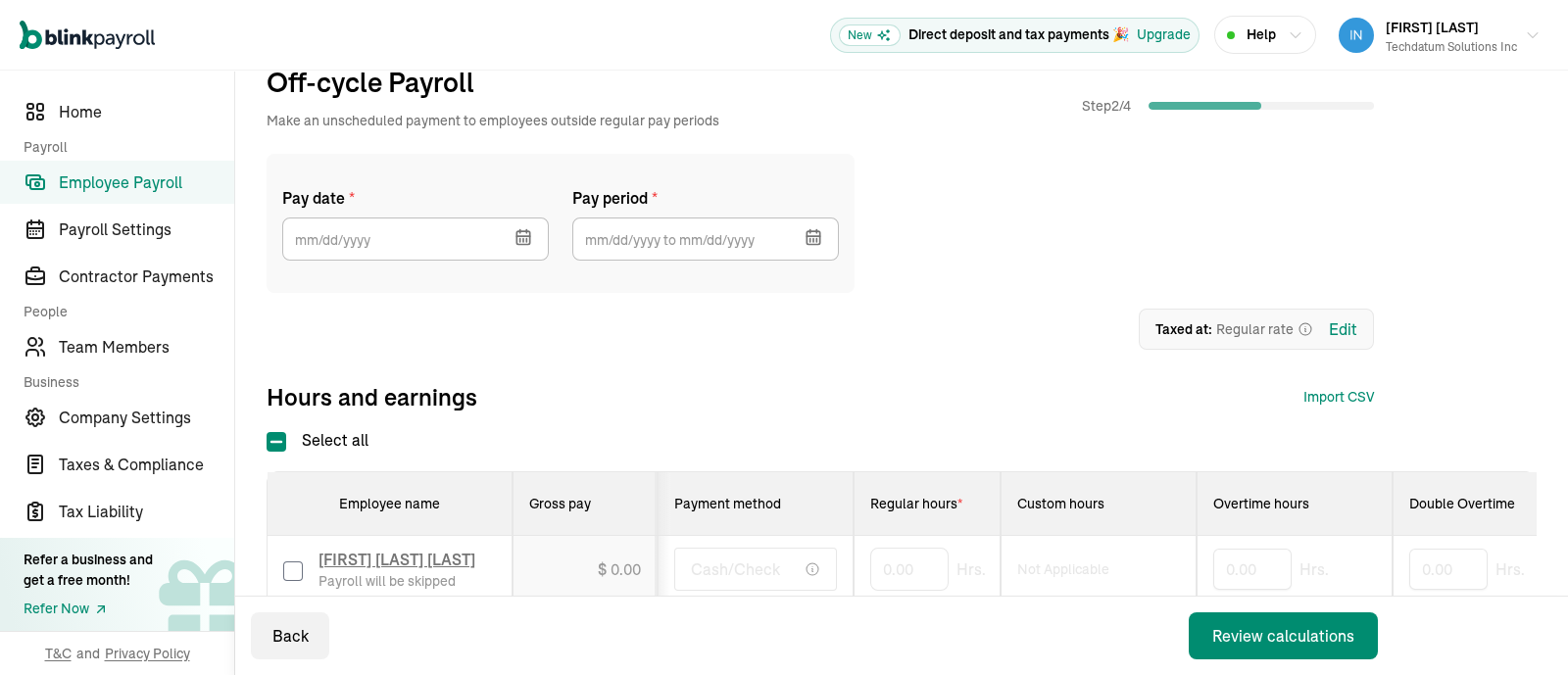click 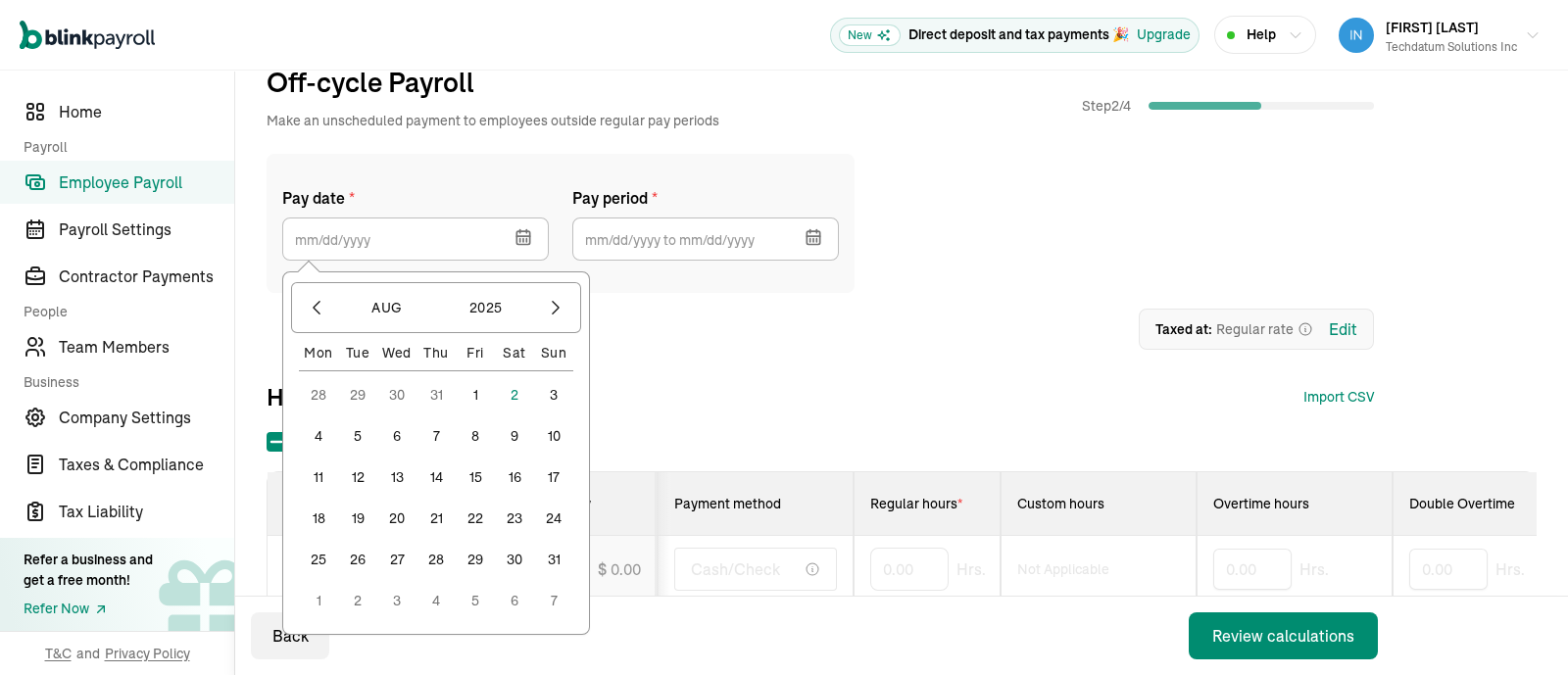 click on "31" at bounding box center [554, 559] 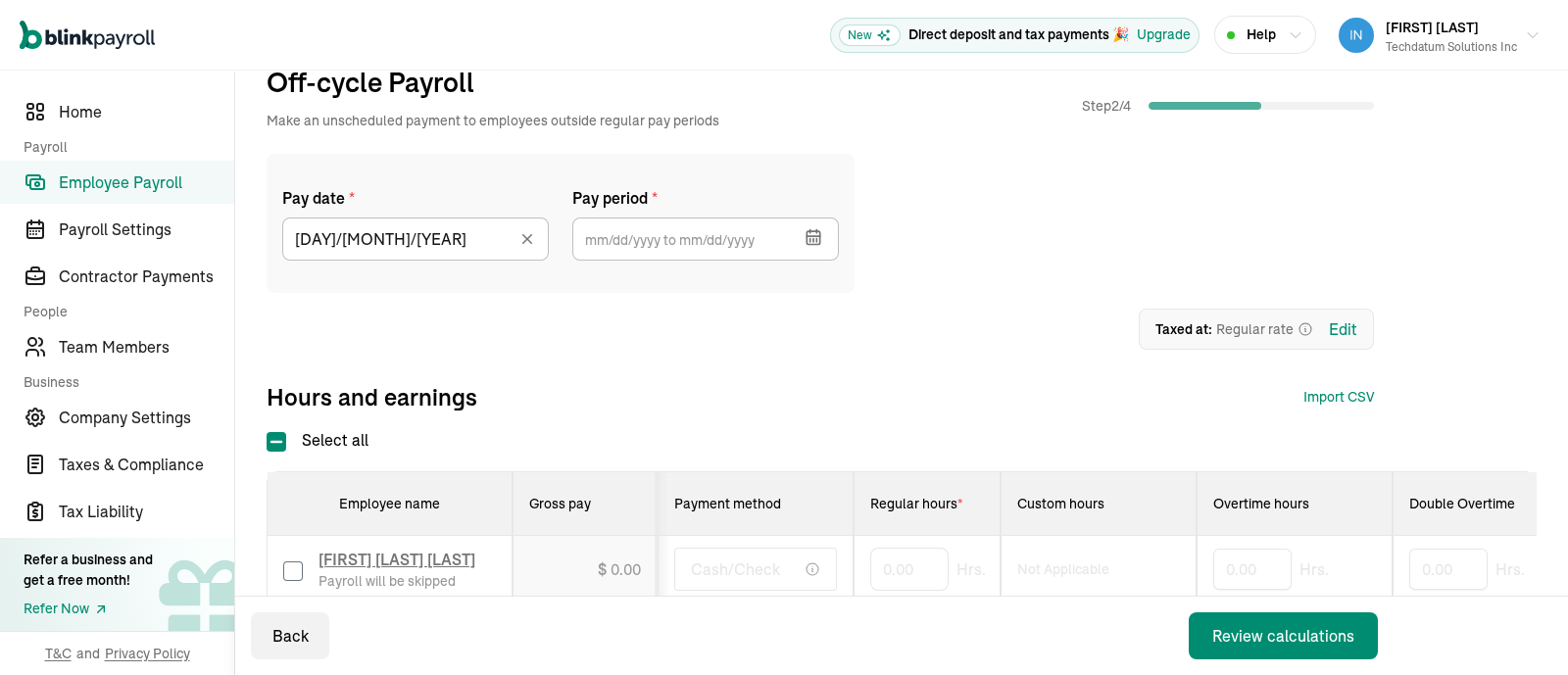 click 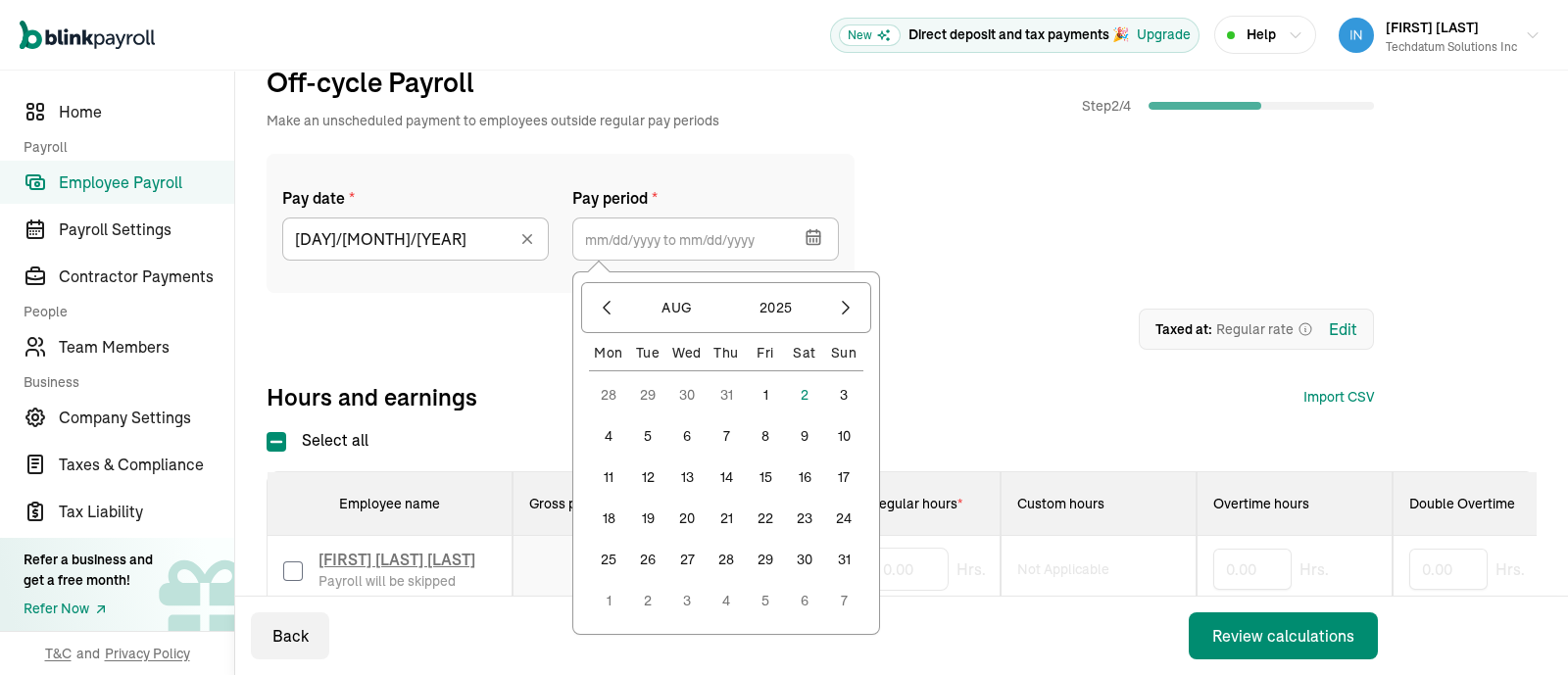 click on "1" at bounding box center [765, 395] 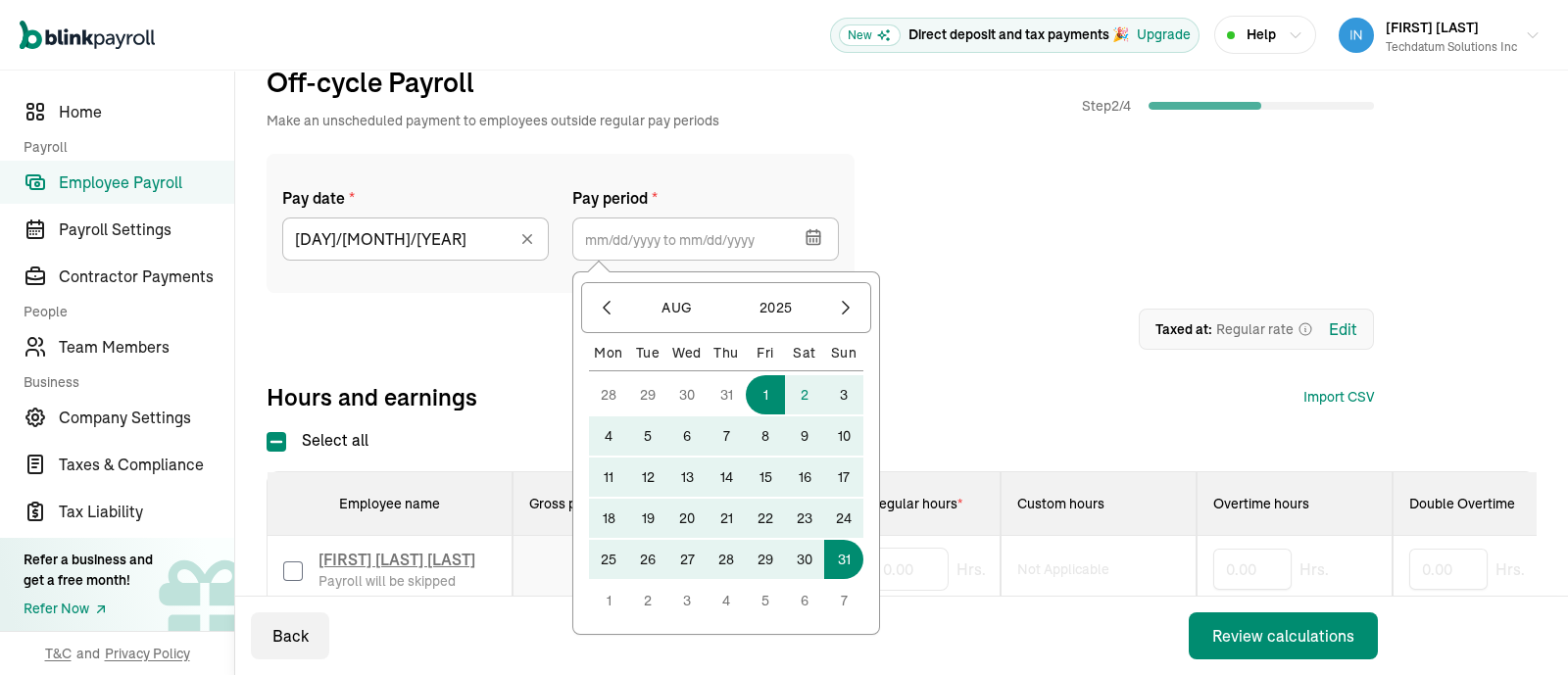 click on "31" at bounding box center [844, 559] 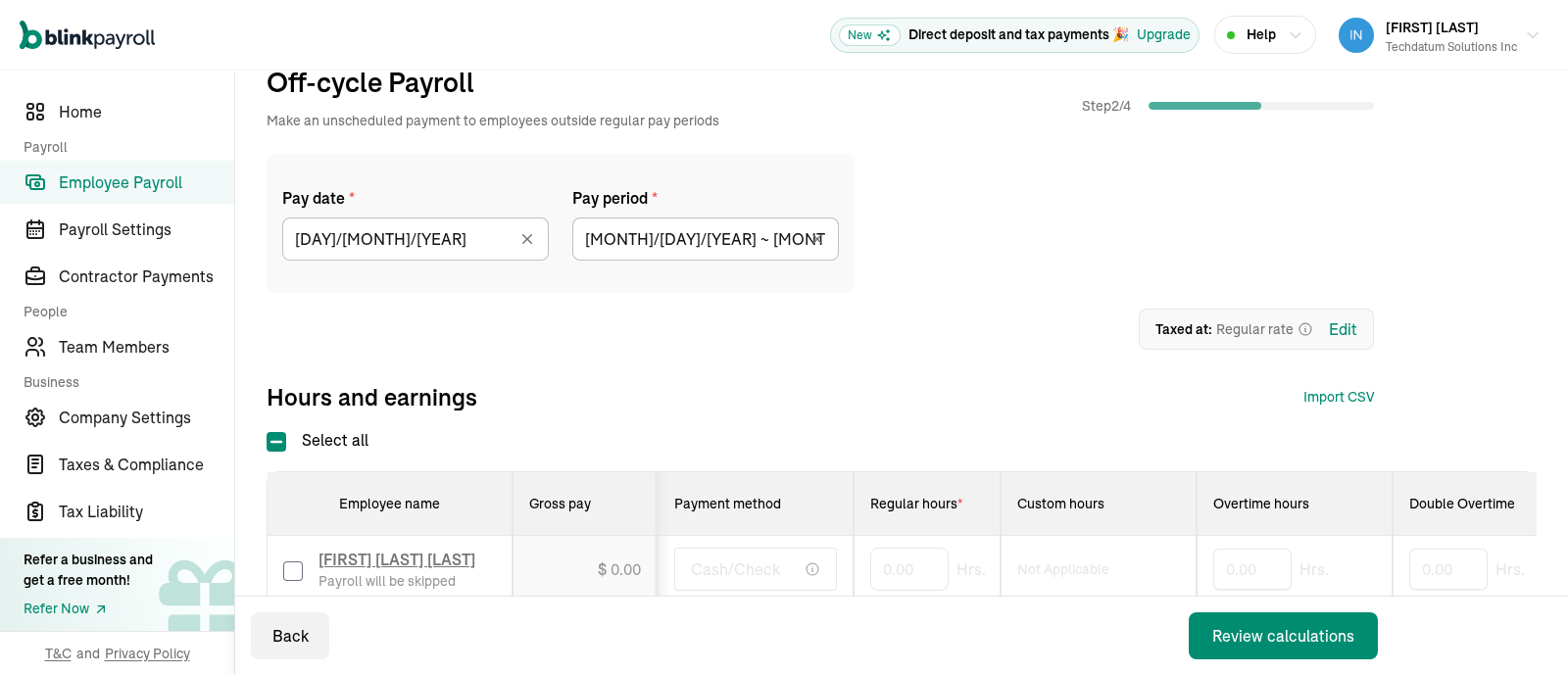 type on "08/01/2025 ~ 08/31/2025" 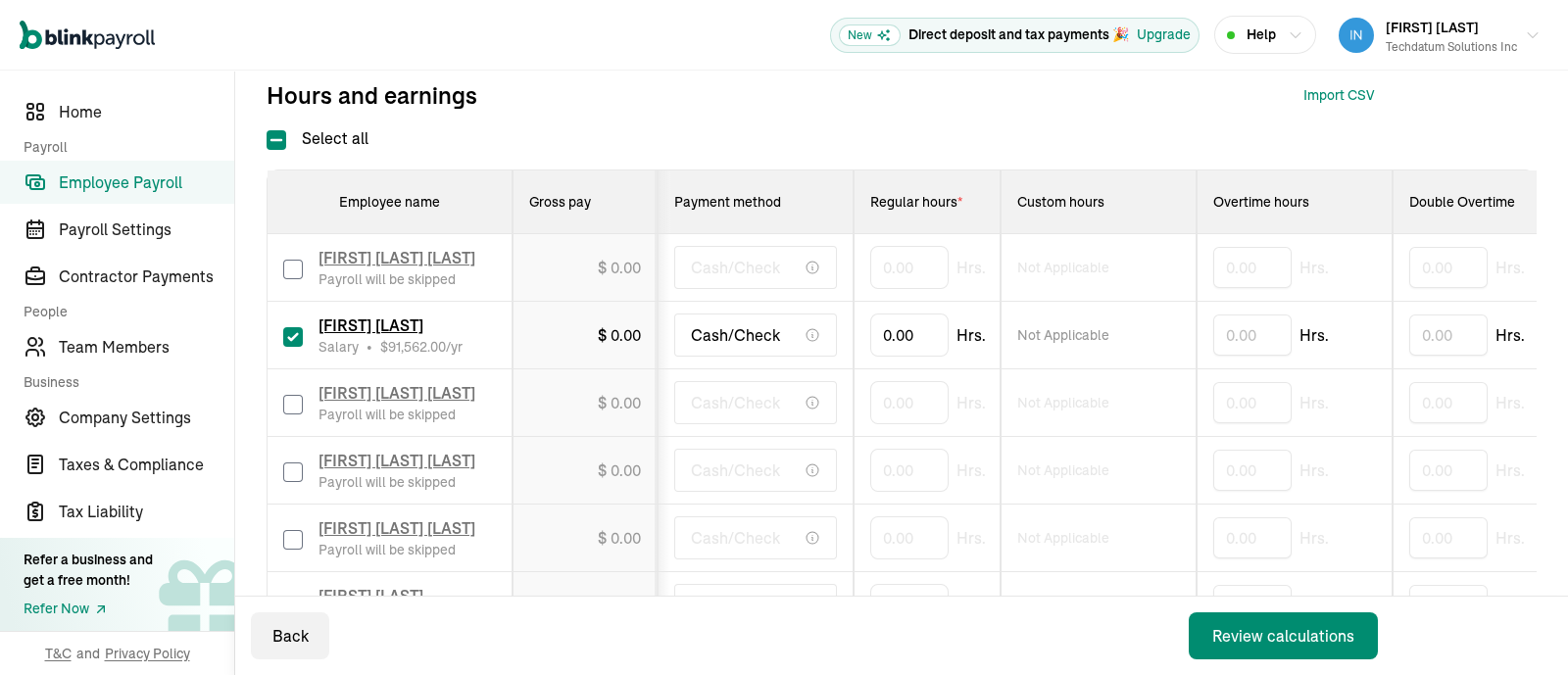 scroll, scrollTop: 324, scrollLeft: 0, axis: vertical 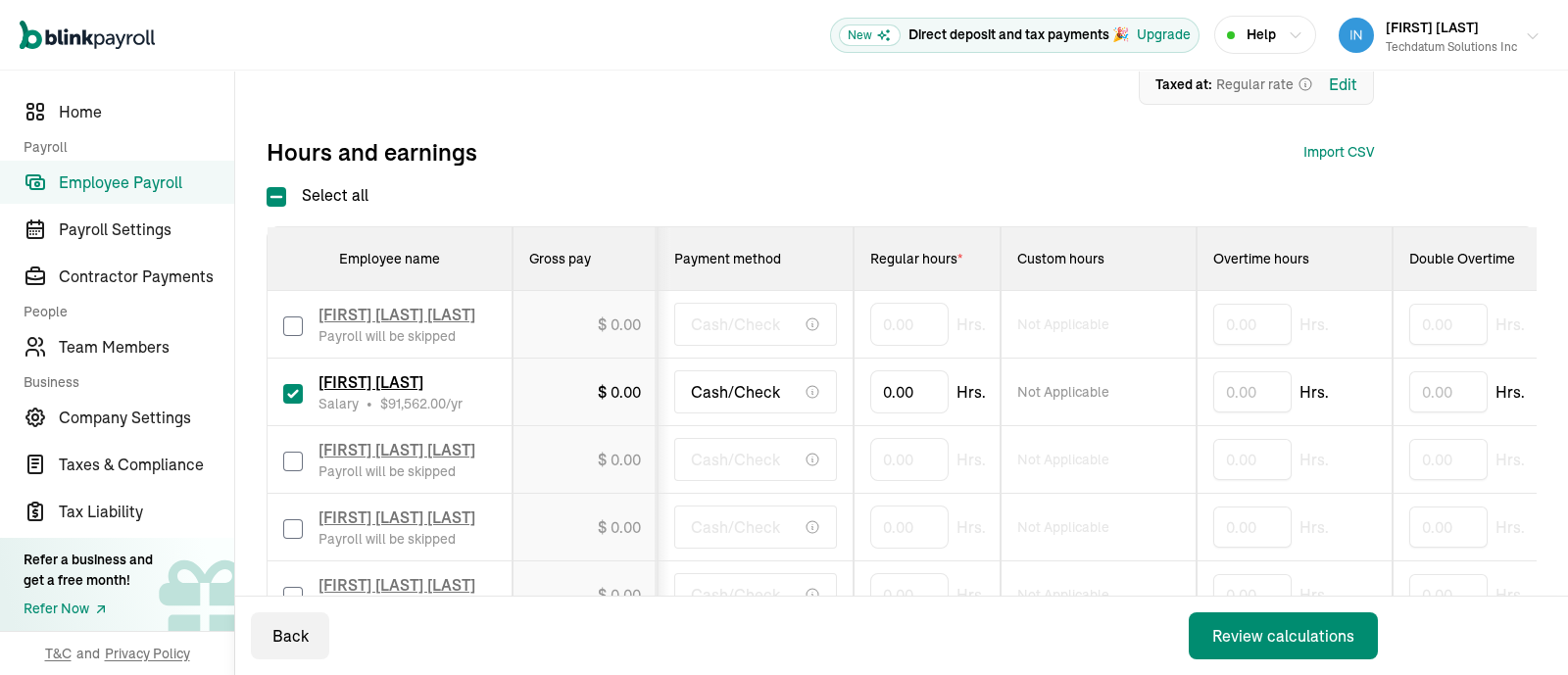 click on "Prasad Rao Techdatum Solutions Inc" at bounding box center [1451, 35] 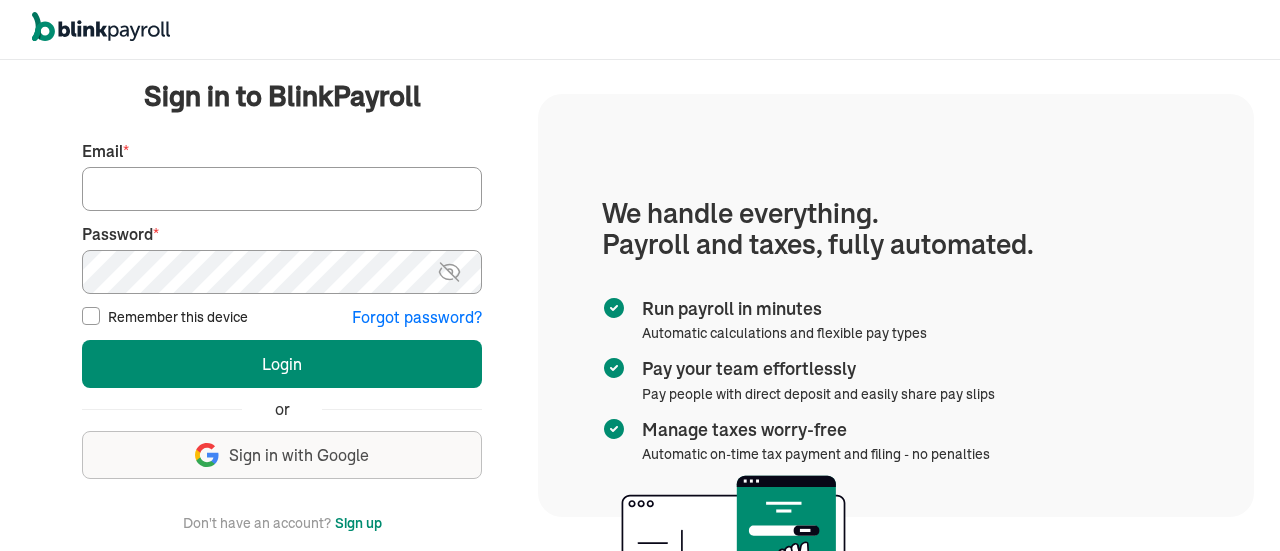 scroll, scrollTop: 0, scrollLeft: 0, axis: both 